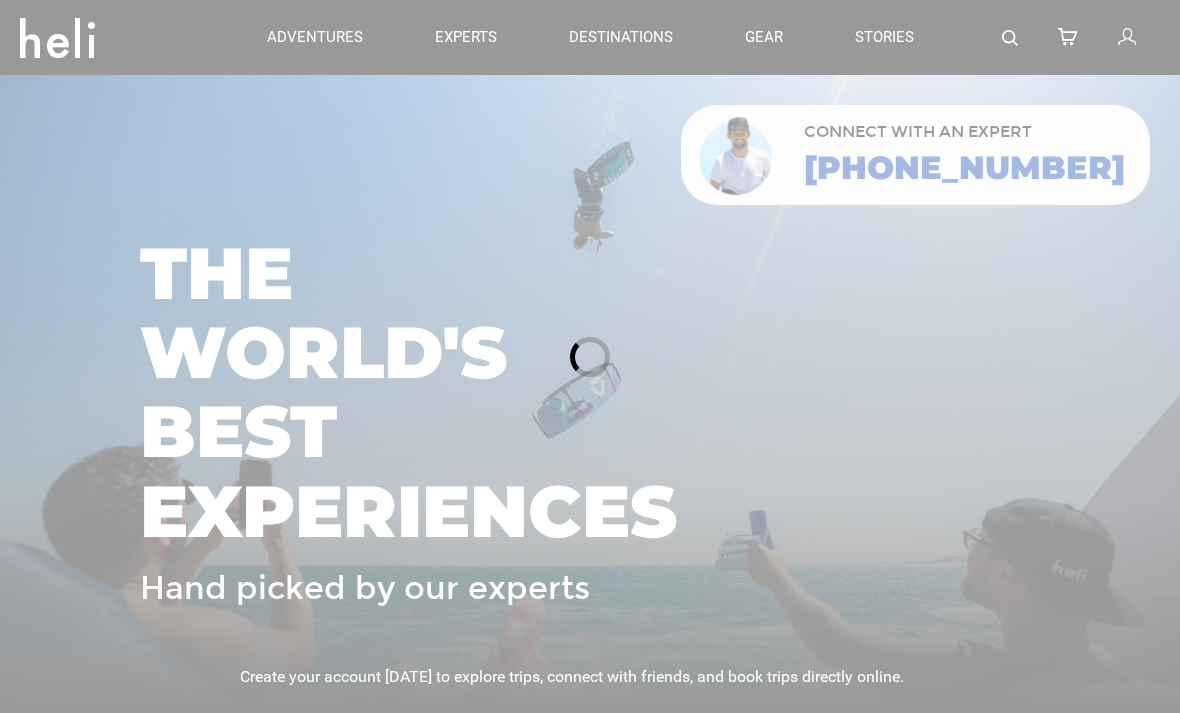 scroll, scrollTop: 0, scrollLeft: 0, axis: both 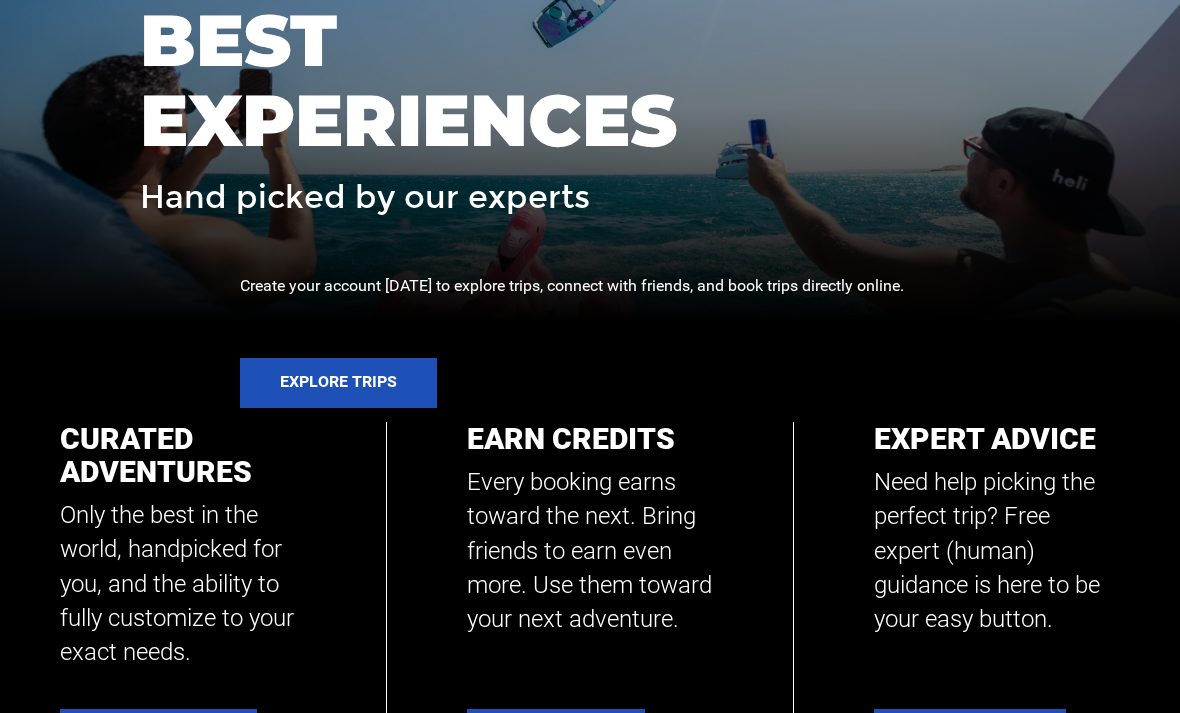click on "Explore Trips" at bounding box center (338, 383) 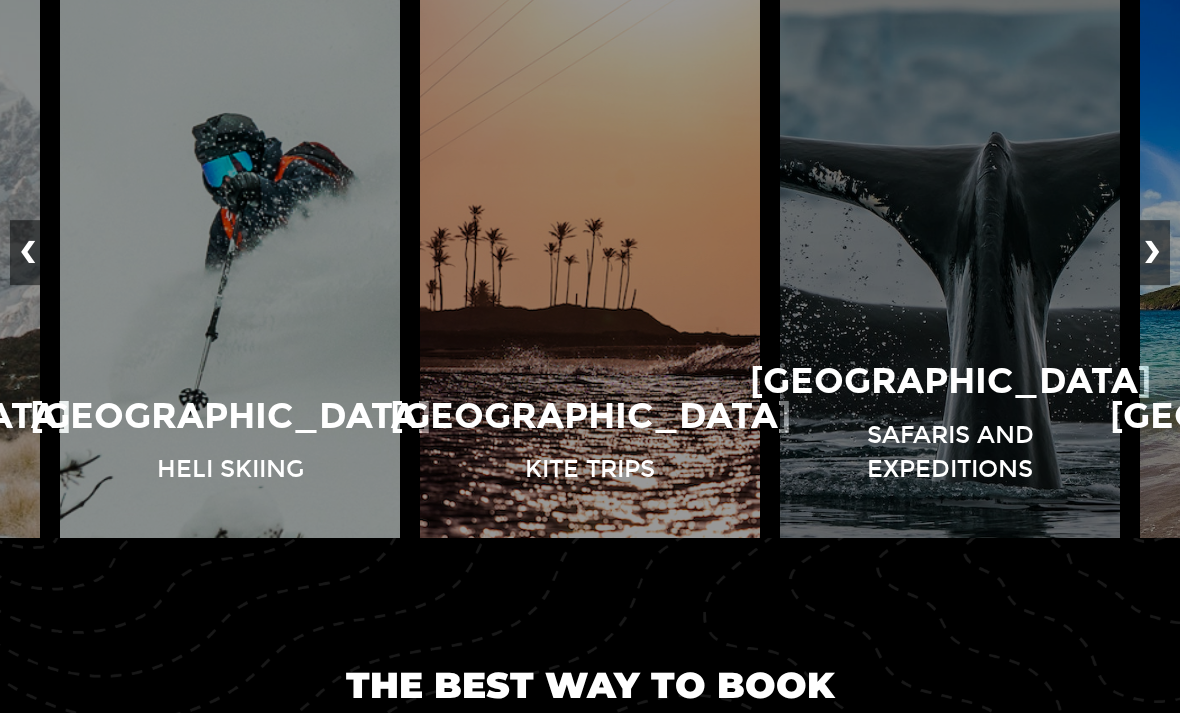 scroll, scrollTop: 1574, scrollLeft: 0, axis: vertical 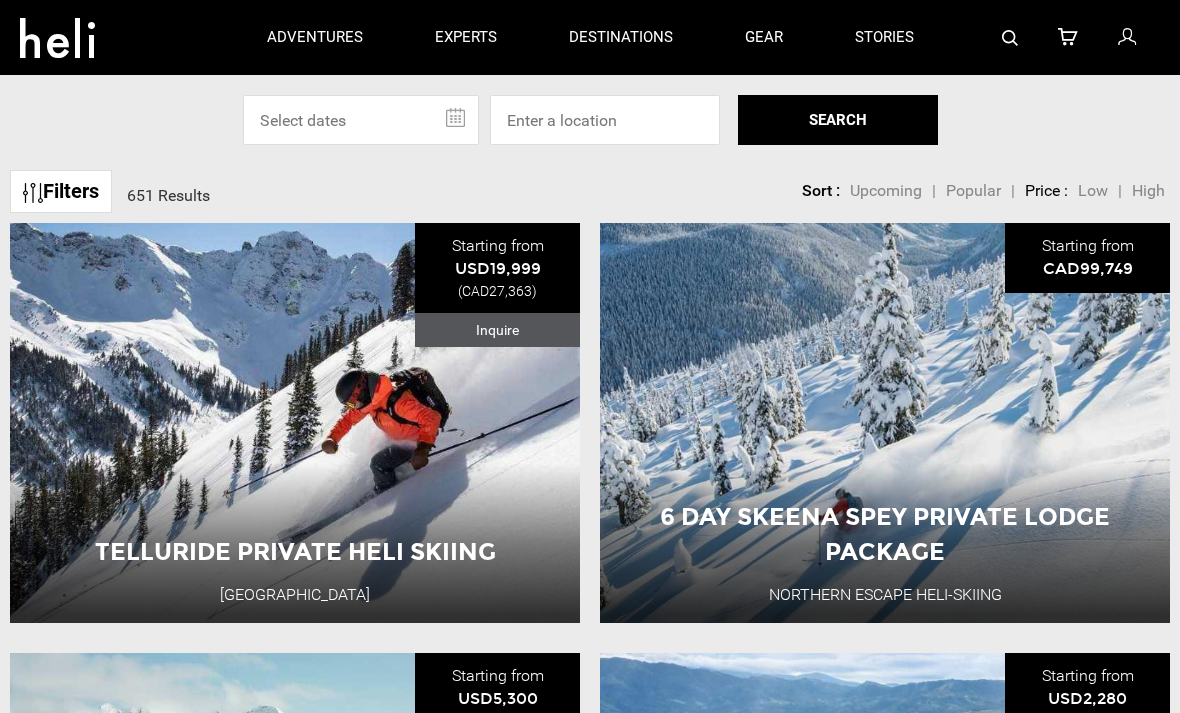 click at bounding box center (361, 120) 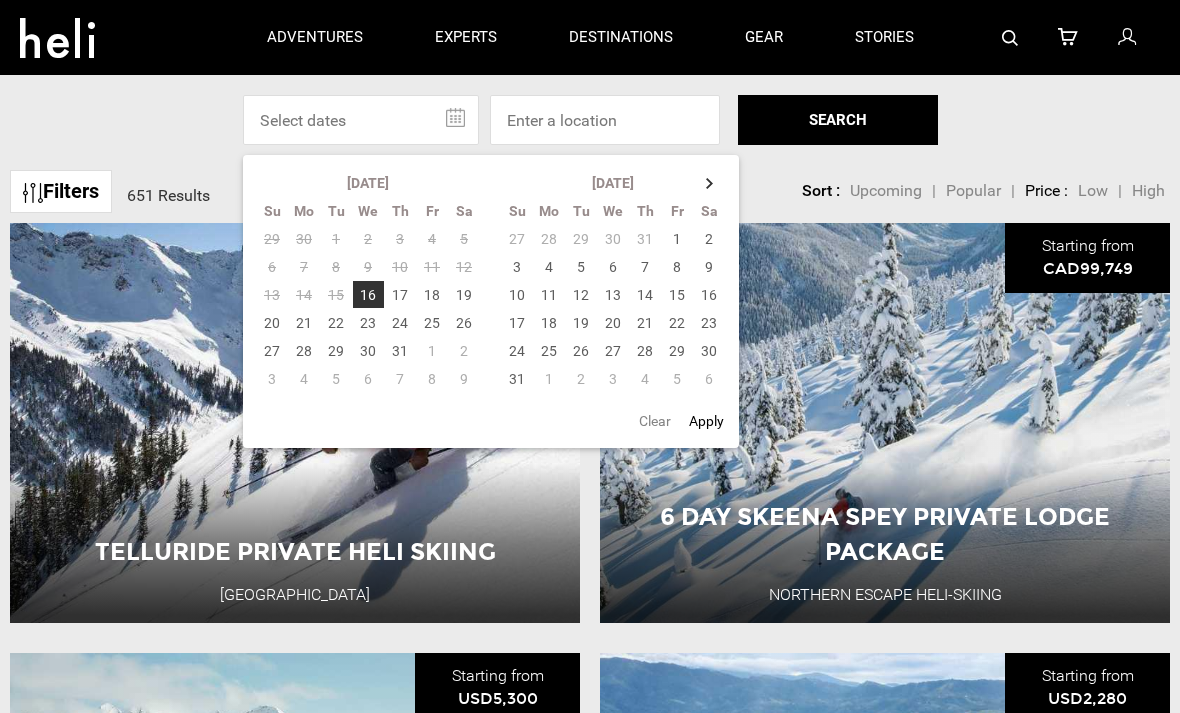 click on "16" at bounding box center (709, 295) 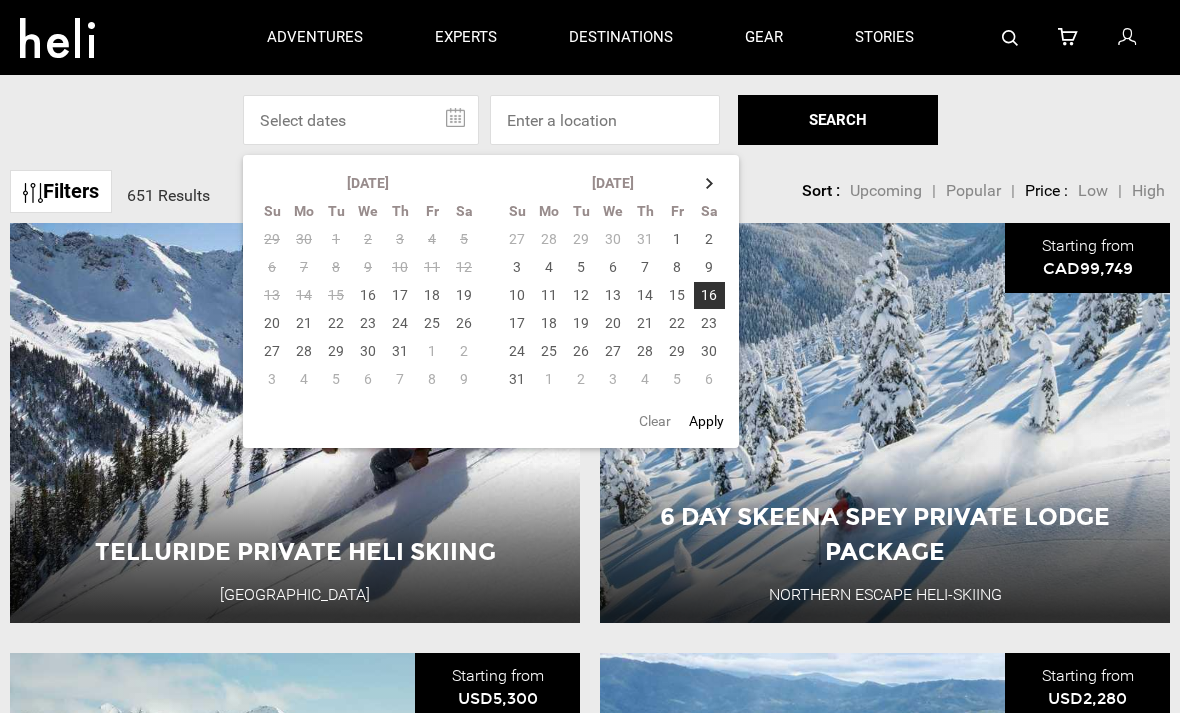 click on "21" at bounding box center (645, 323) 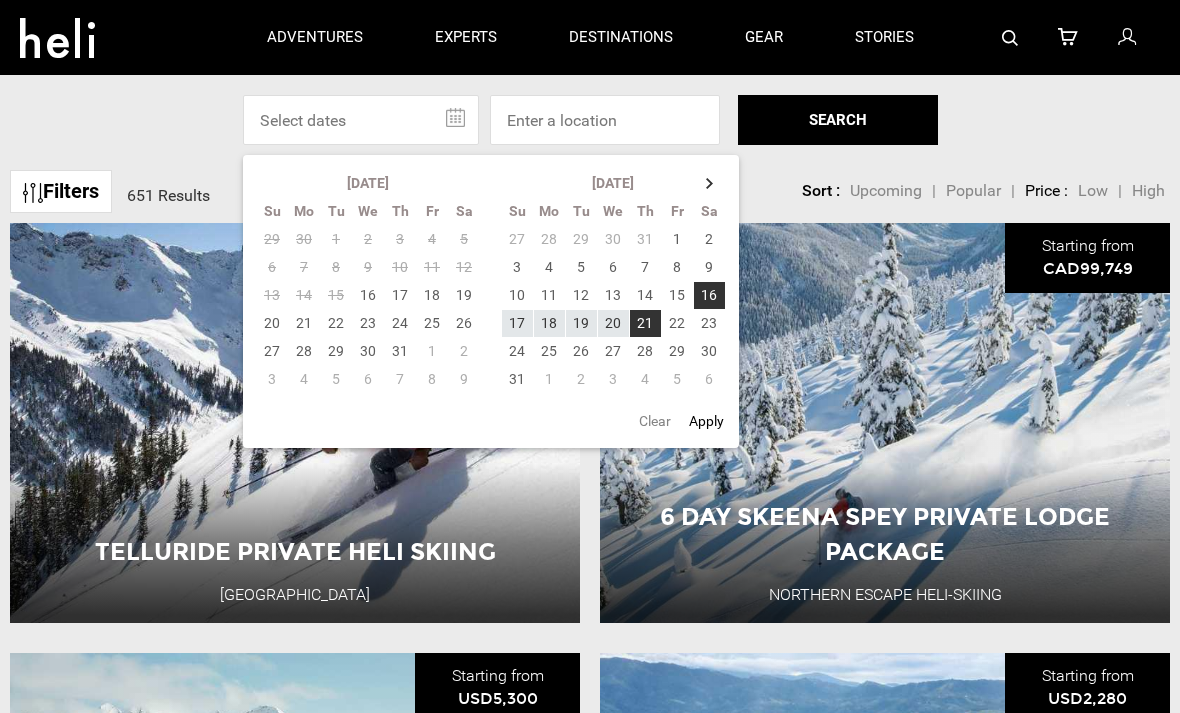 click on "Apply" at bounding box center [706, 421] 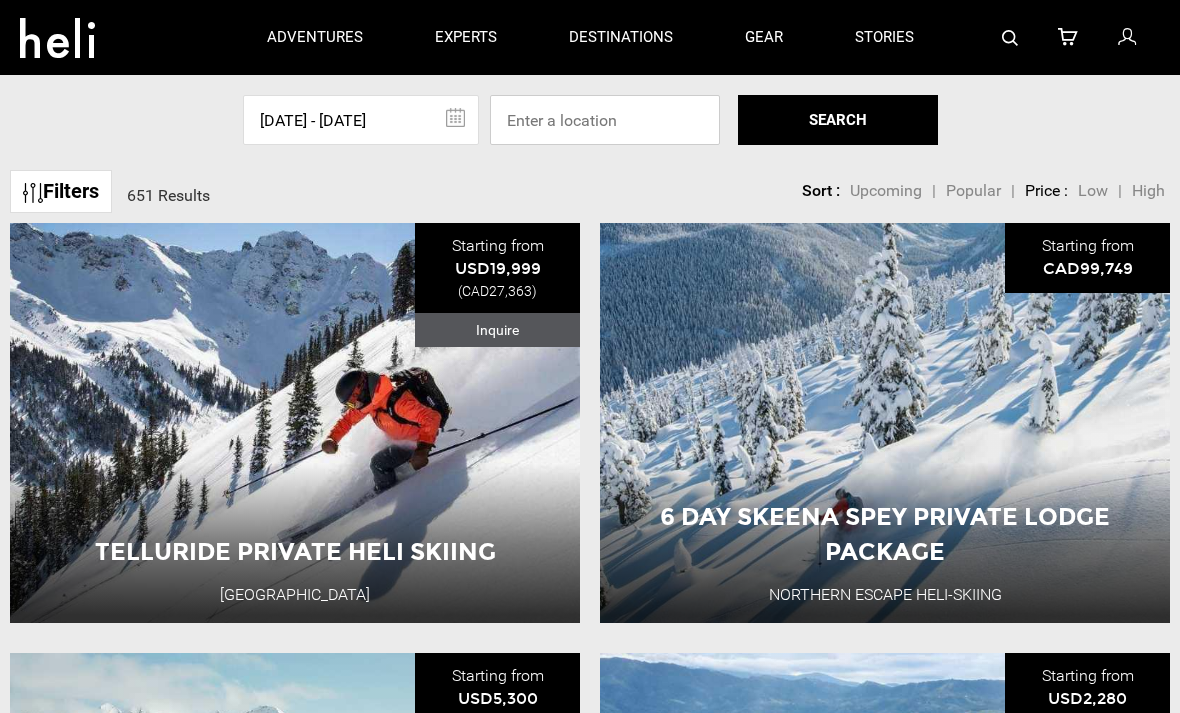 click at bounding box center (605, 120) 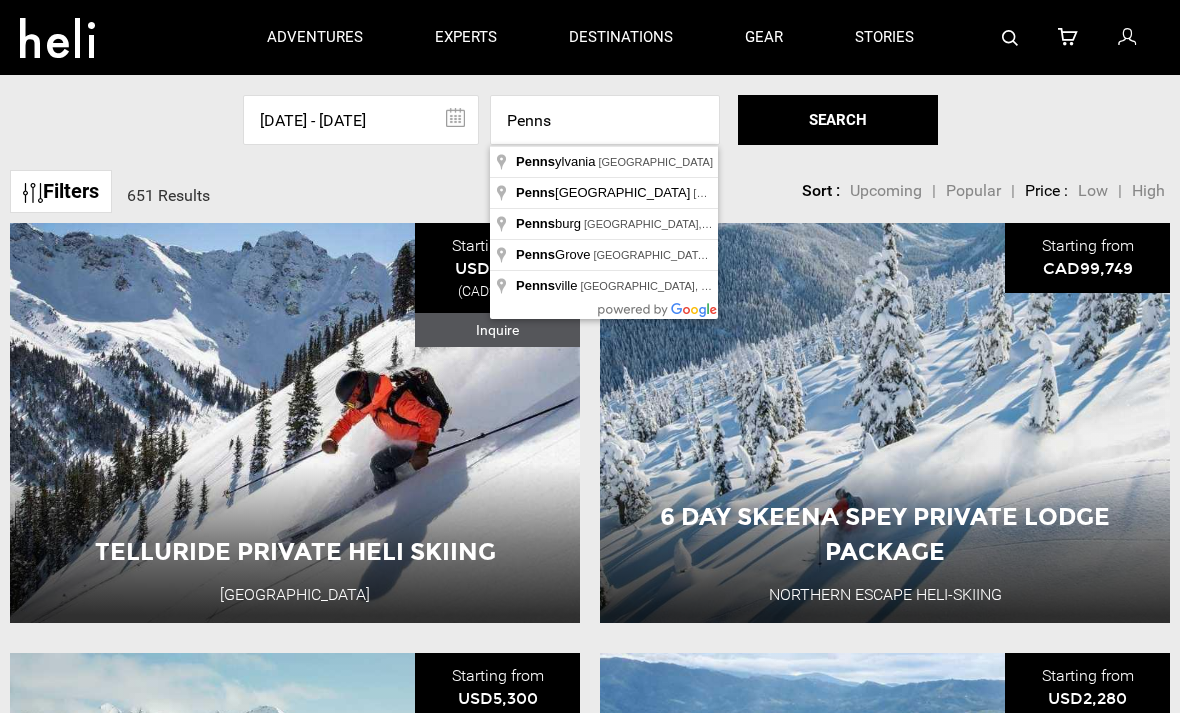 type on "[US_STATE], [GEOGRAPHIC_DATA]" 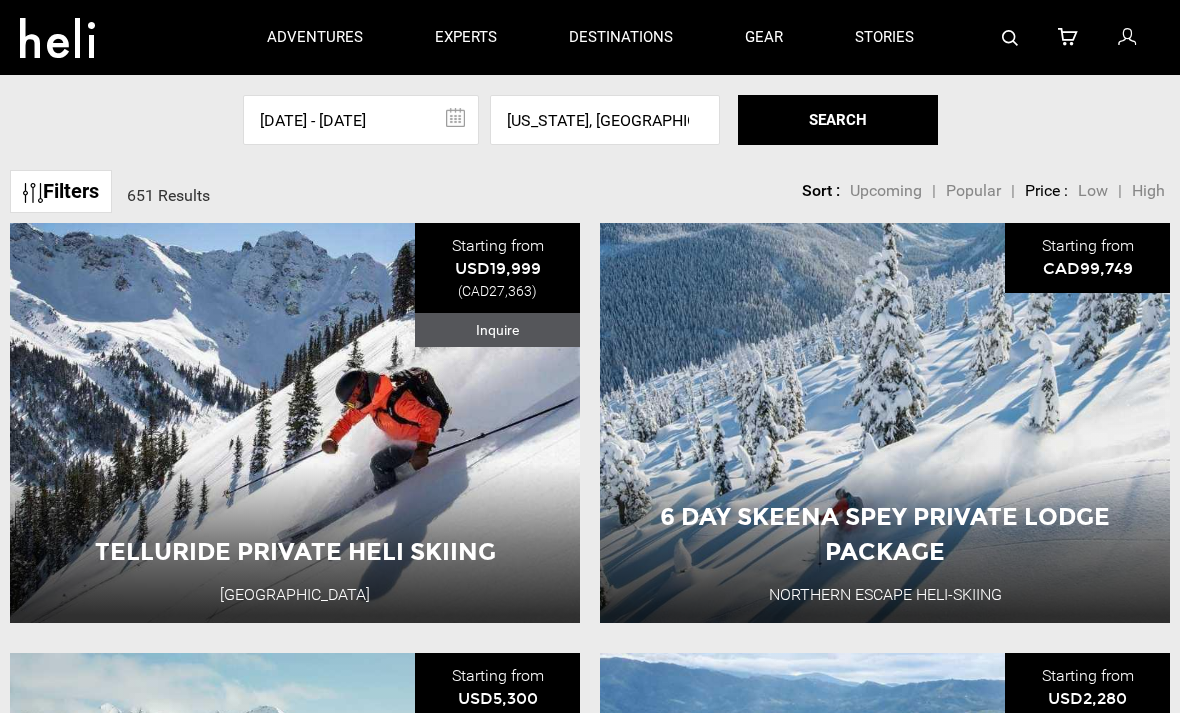 click on "SEARCH" at bounding box center [838, 120] 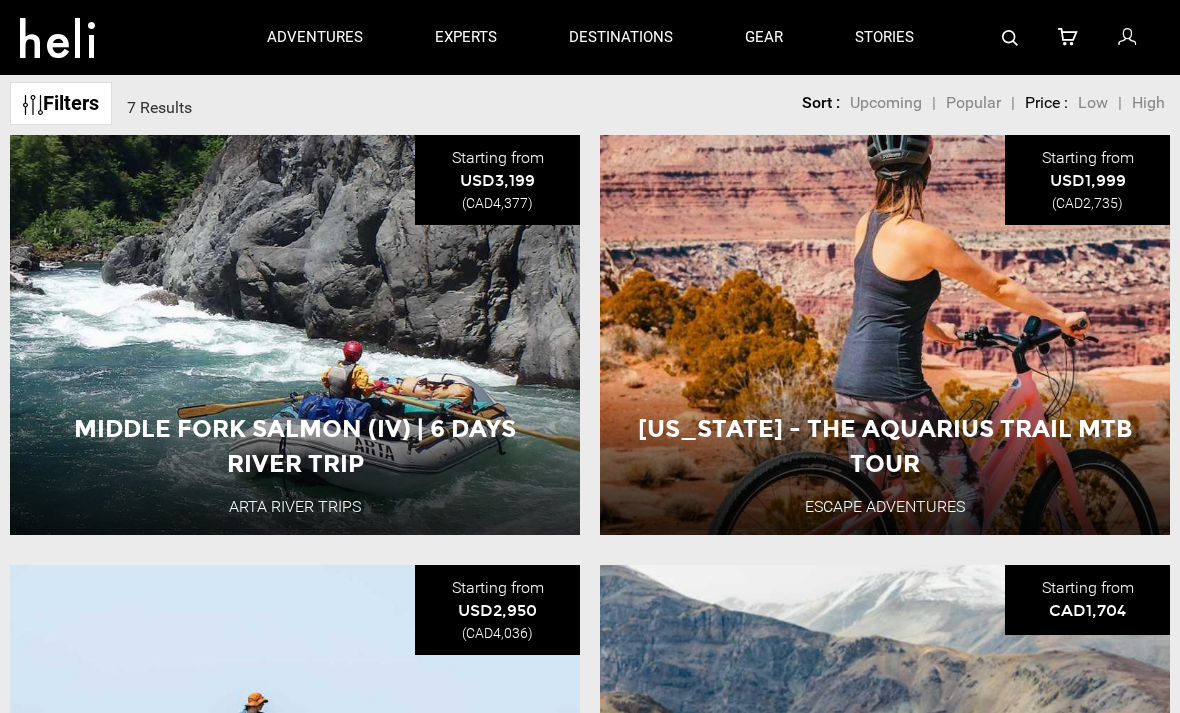scroll, scrollTop: 0, scrollLeft: 0, axis: both 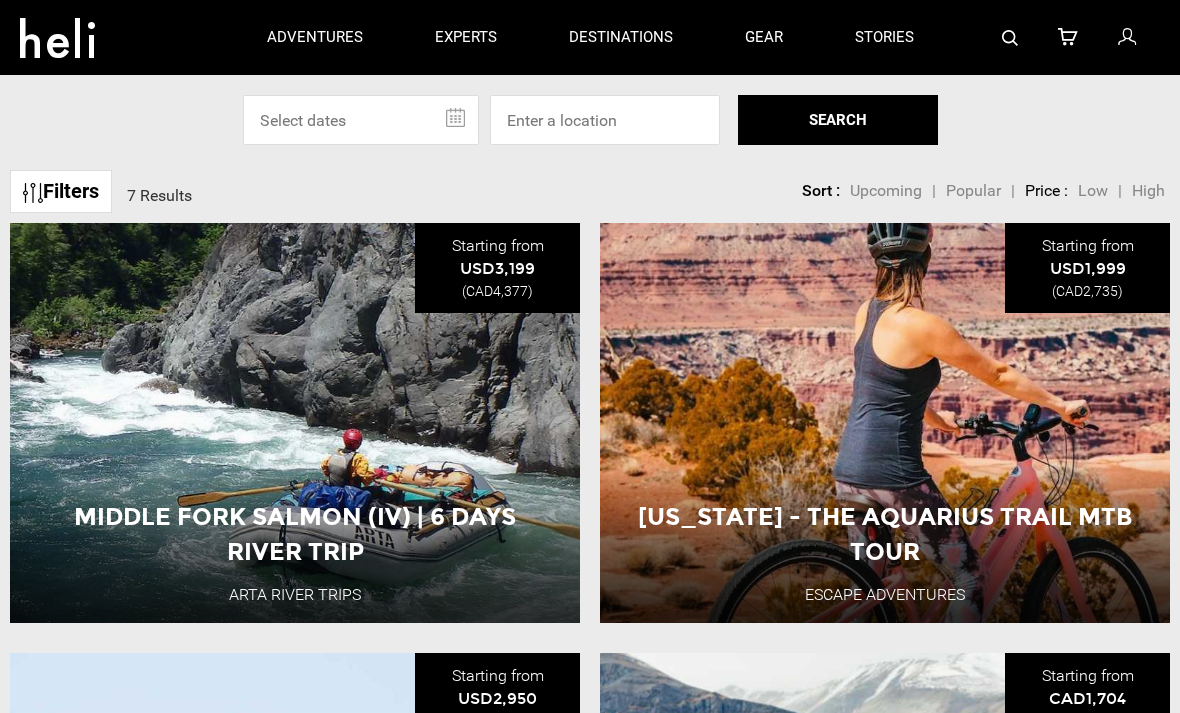 click at bounding box center (361, 120) 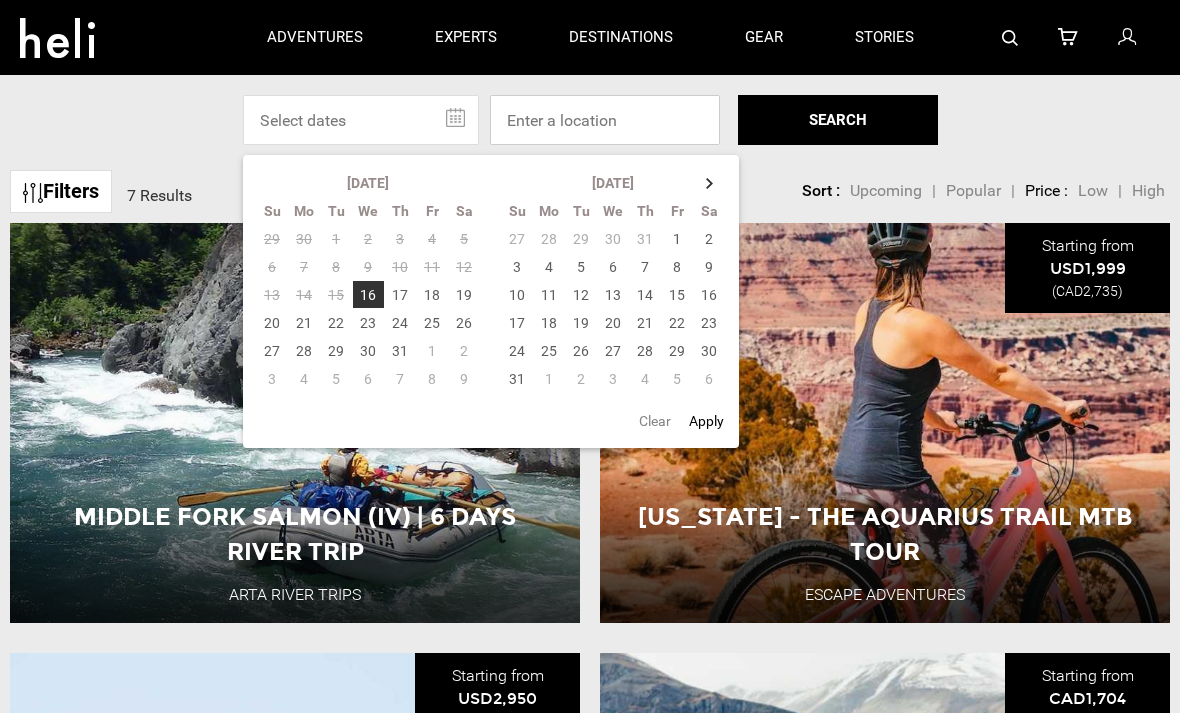 click at bounding box center (605, 120) 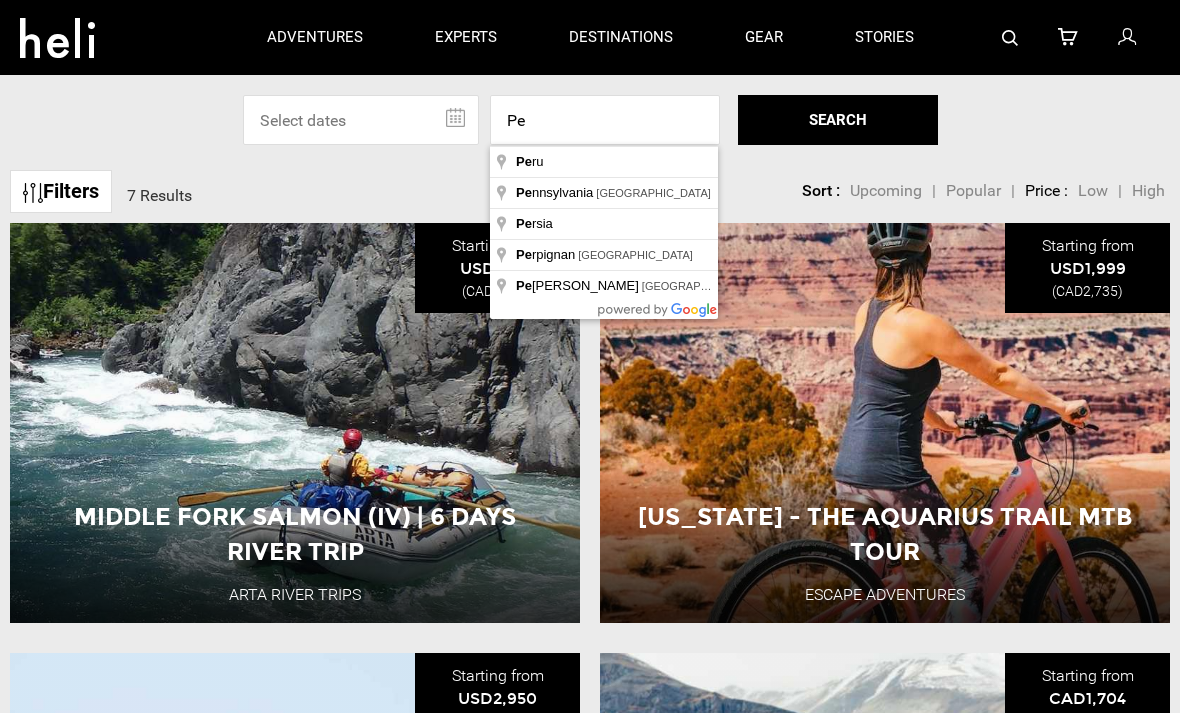 type on "[US_STATE], [GEOGRAPHIC_DATA]" 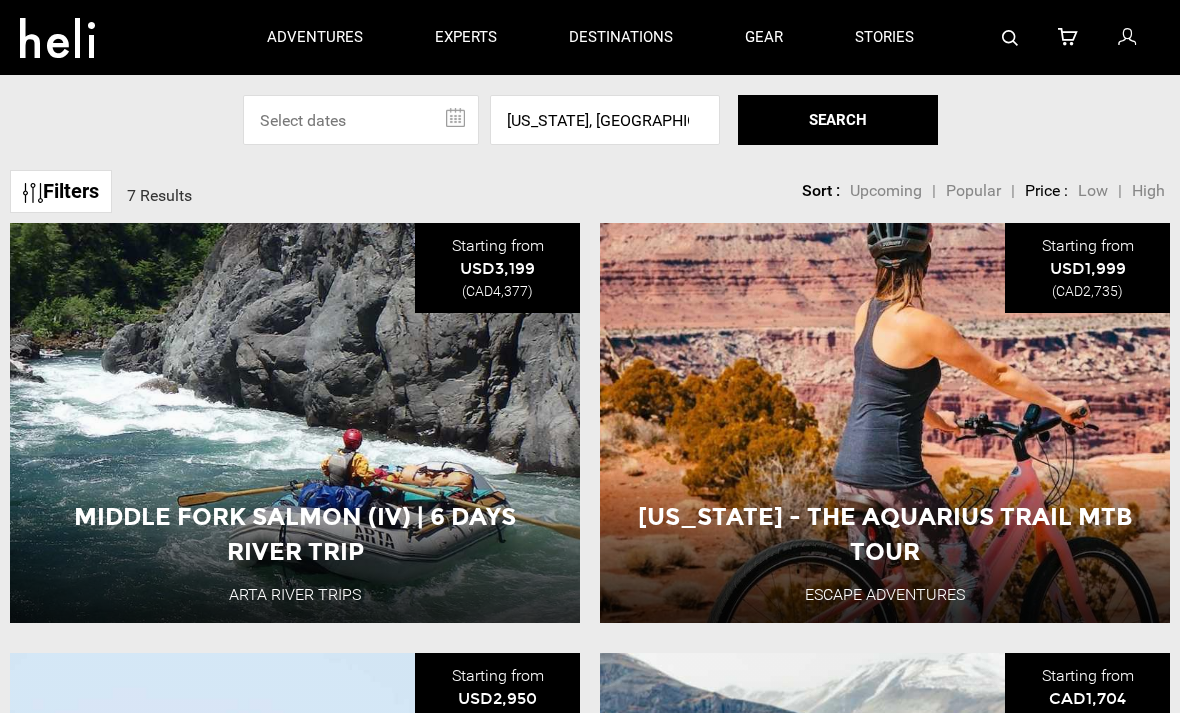 click at bounding box center [361, 120] 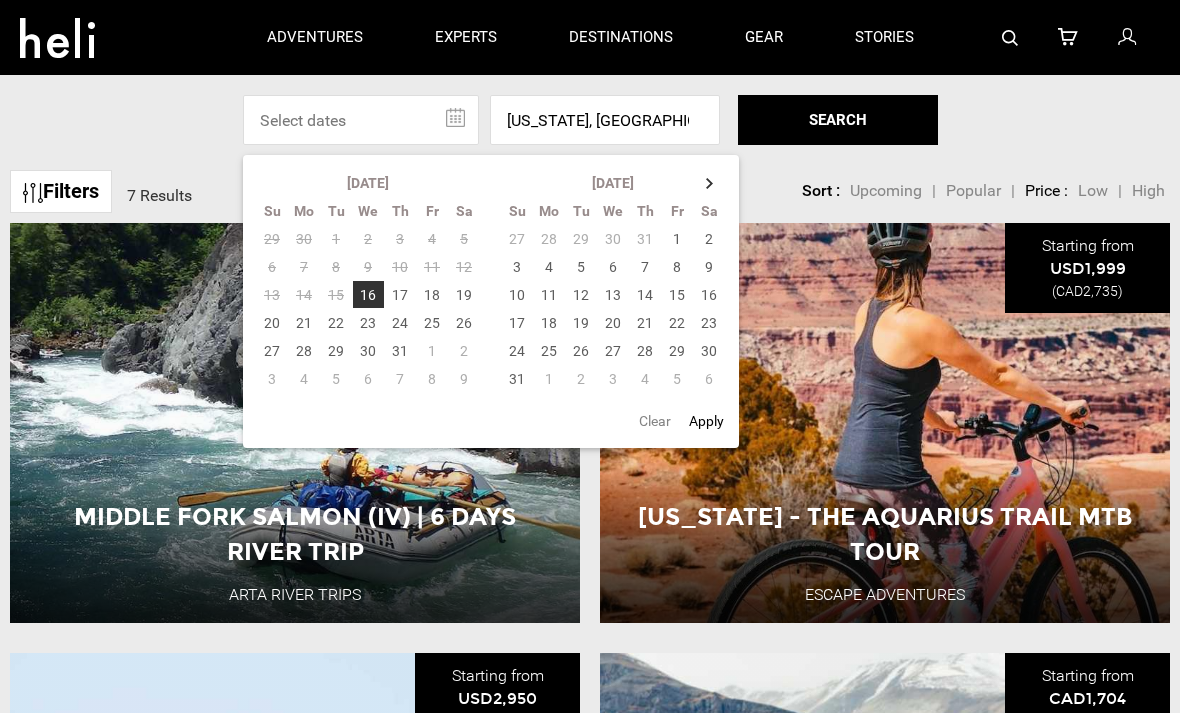 click on "18" at bounding box center (432, 295) 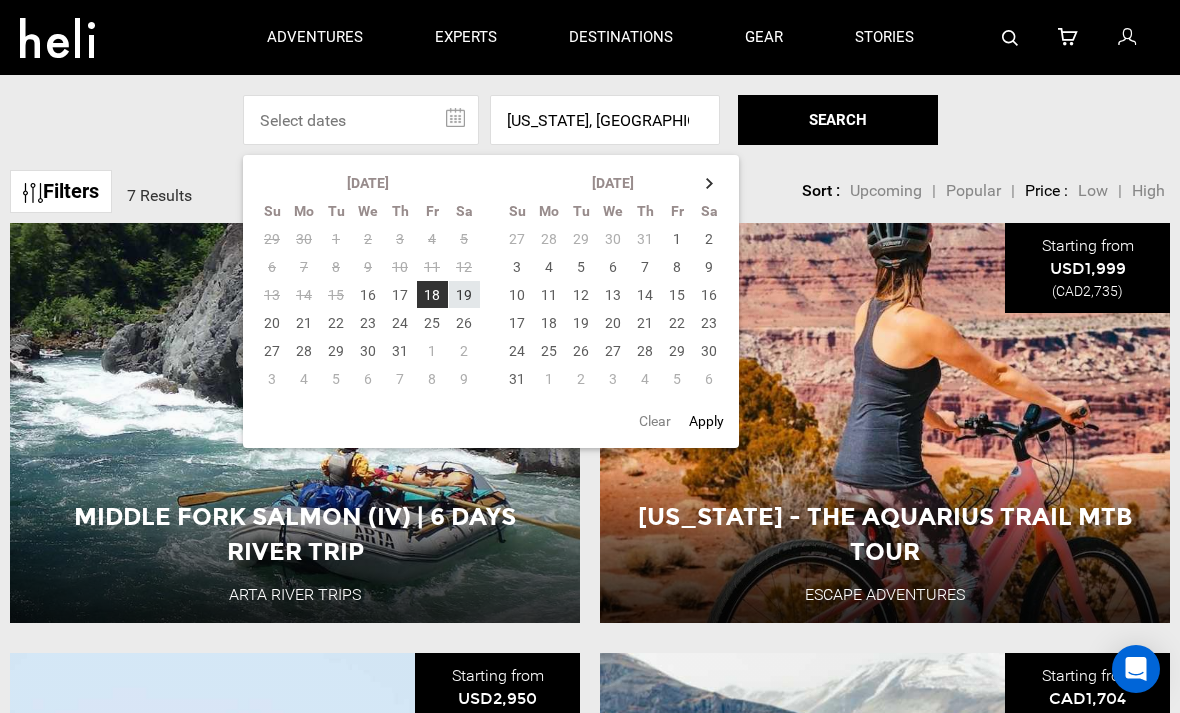 click on "Select Specific Dates Or Location  [DATE]  Su Mo Tu We Th Fr Sa 29 30 1 2 3 4 5 6 7 8 9 10 11 12 13 14 15 16 17 18 19 20 21 22 23 24 25 26 27 28 29 30 31 1 2 3 4 5 6 7 8 [DATE] Mo Tu We Th Fr Sa 27 28 29 30 31 1 2 3 4 5 6 7 8 9 10 11 12 13 14 15 16 17 18 19 20 21 22 23 24 25 26 27 28 29 30 31 1 2 3 4 5 6  Clear  Apply [US_STATE], [GEOGRAPHIC_DATA] SEARCH SEARCH" at bounding box center [590, 120] 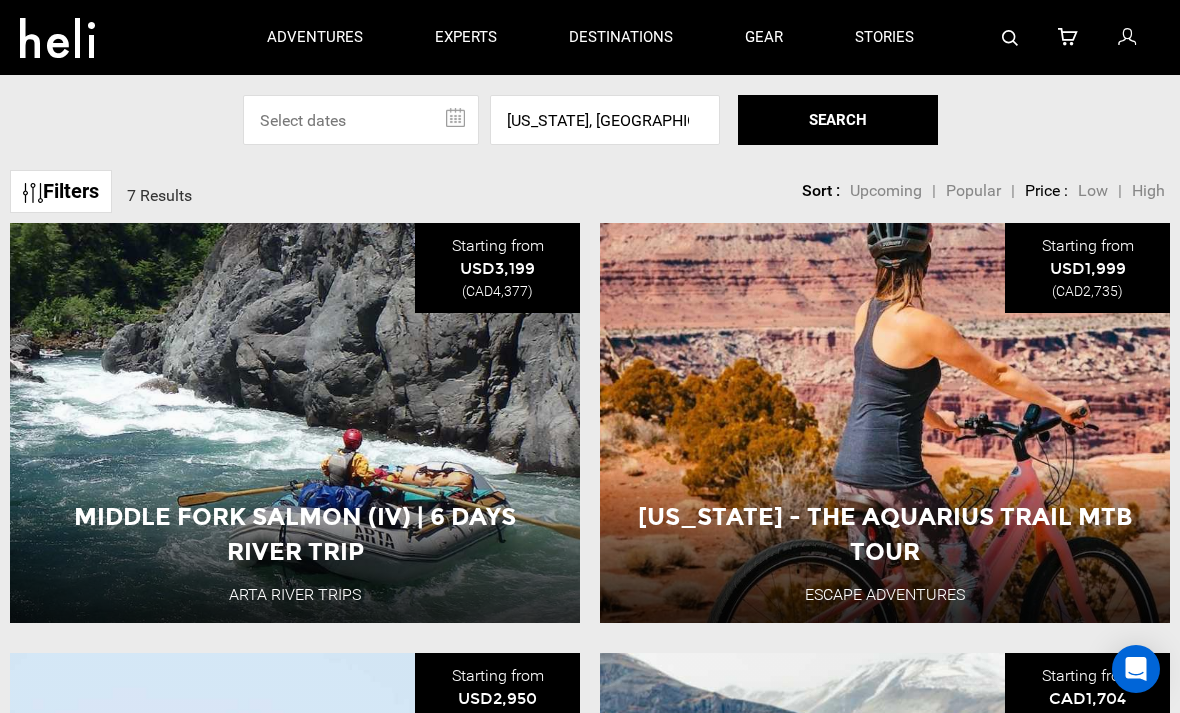 click on "SEARCH" at bounding box center (838, 120) 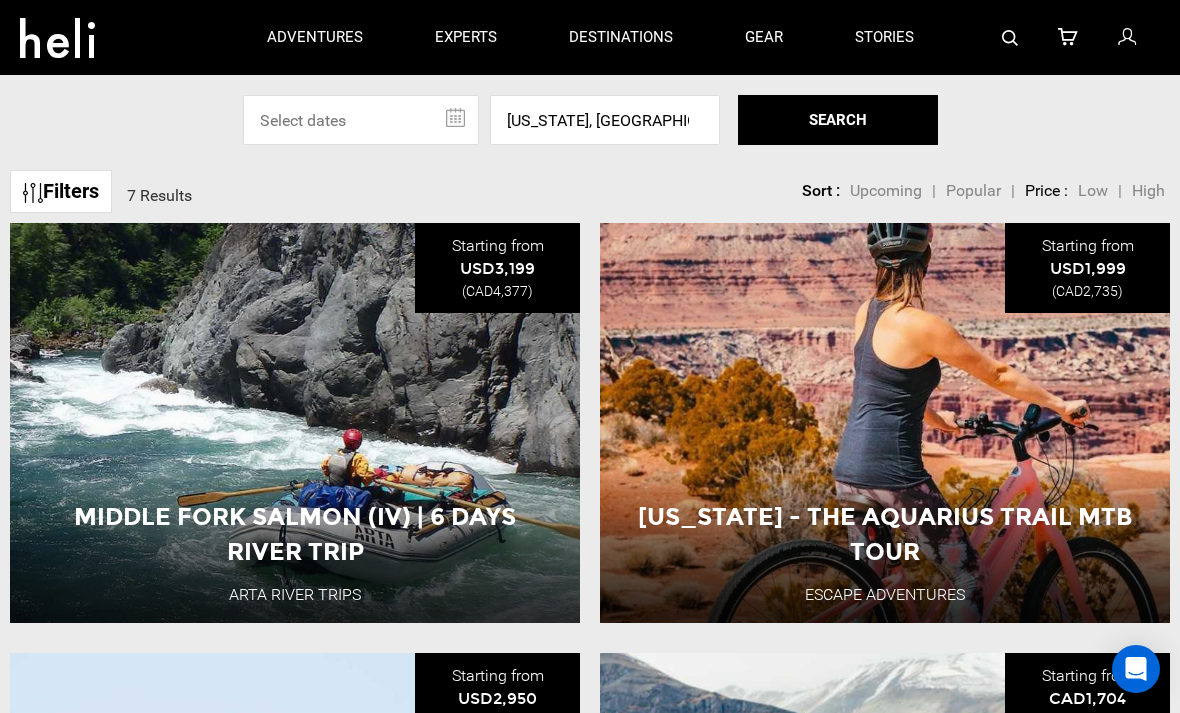 click on "SEARCH" at bounding box center (838, 120) 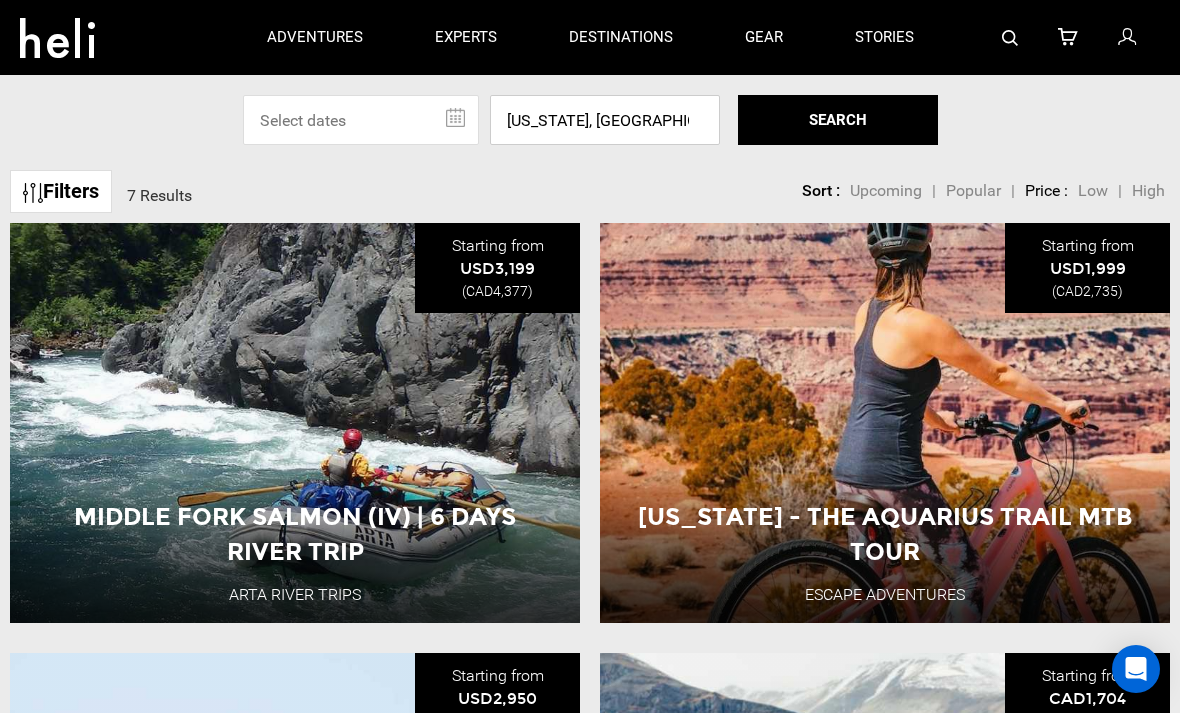 click on "[US_STATE], [GEOGRAPHIC_DATA]" at bounding box center (605, 120) 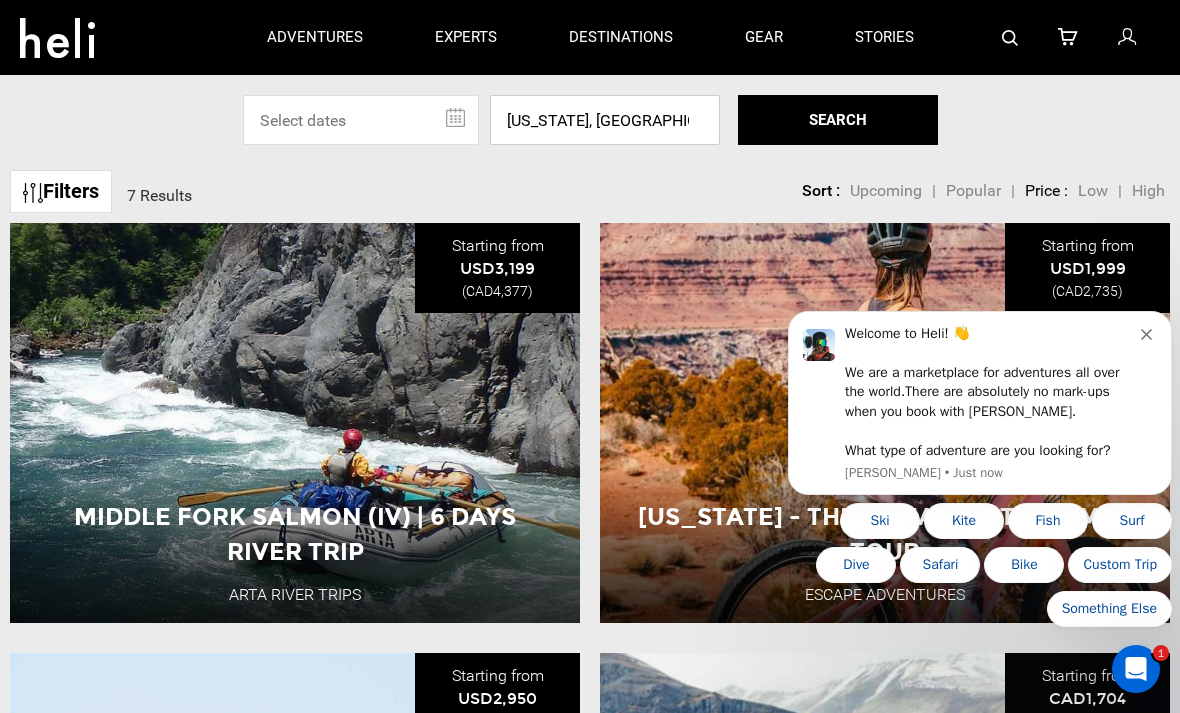 scroll, scrollTop: 0, scrollLeft: 0, axis: both 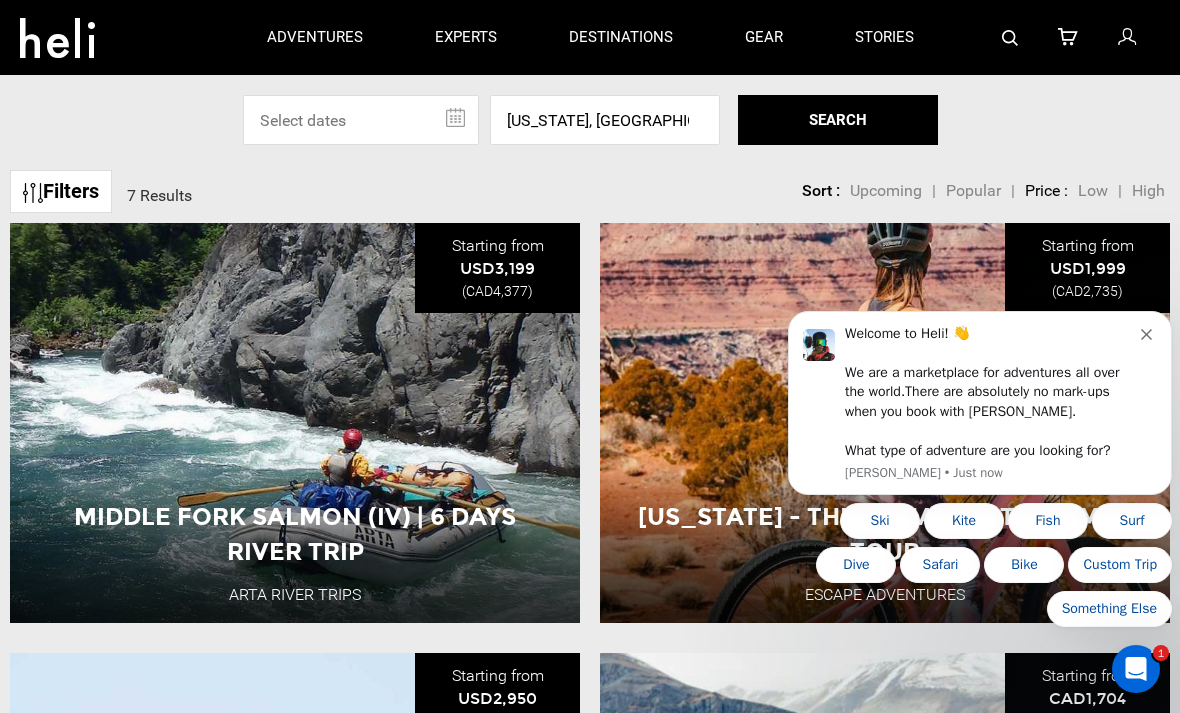 click on "SEARCH" at bounding box center [838, 120] 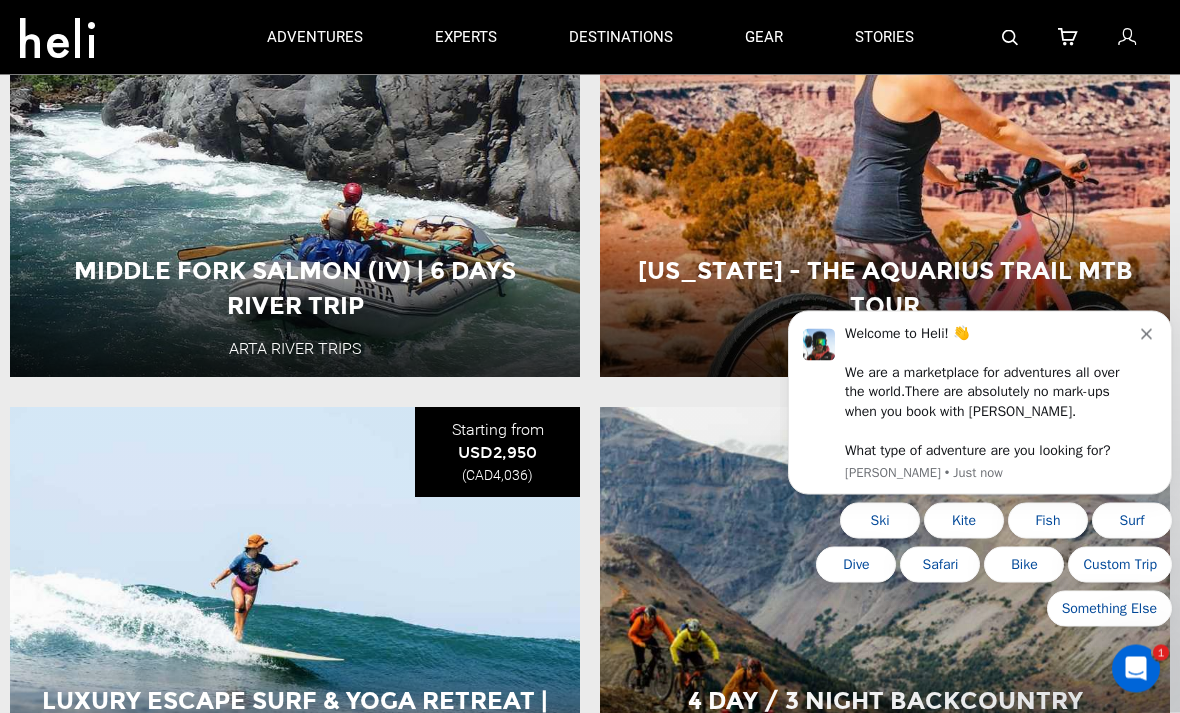 scroll, scrollTop: 0, scrollLeft: 0, axis: both 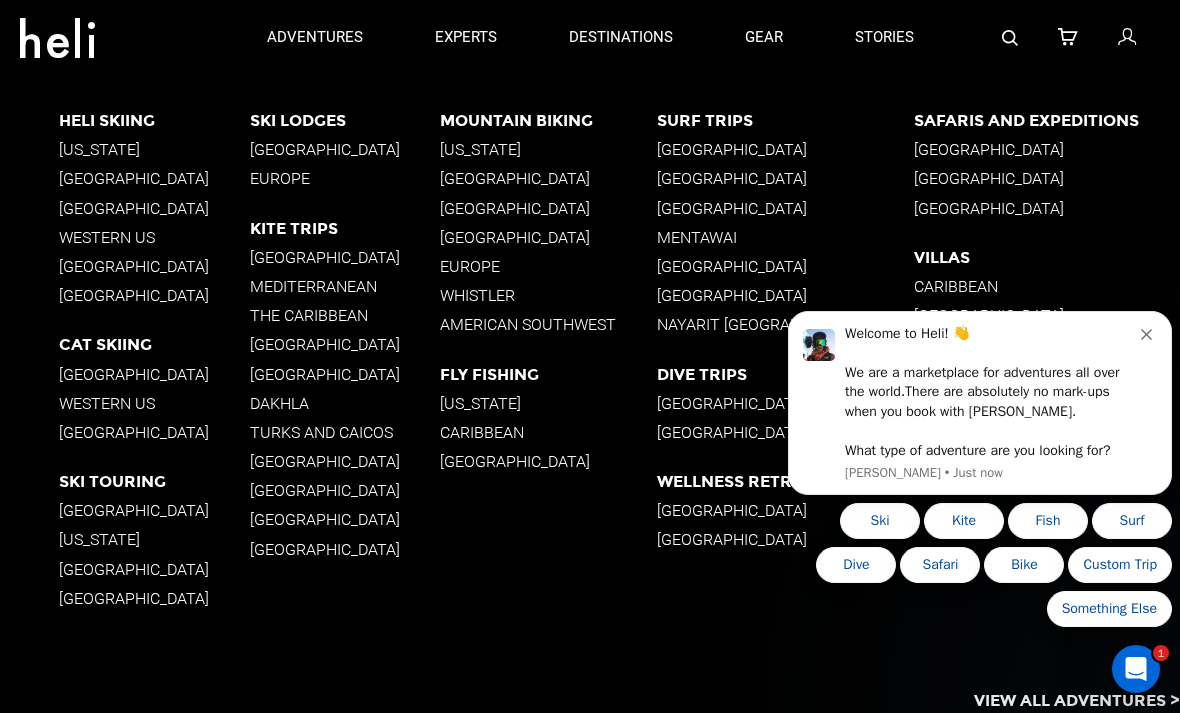 click at bounding box center [1149, 332] 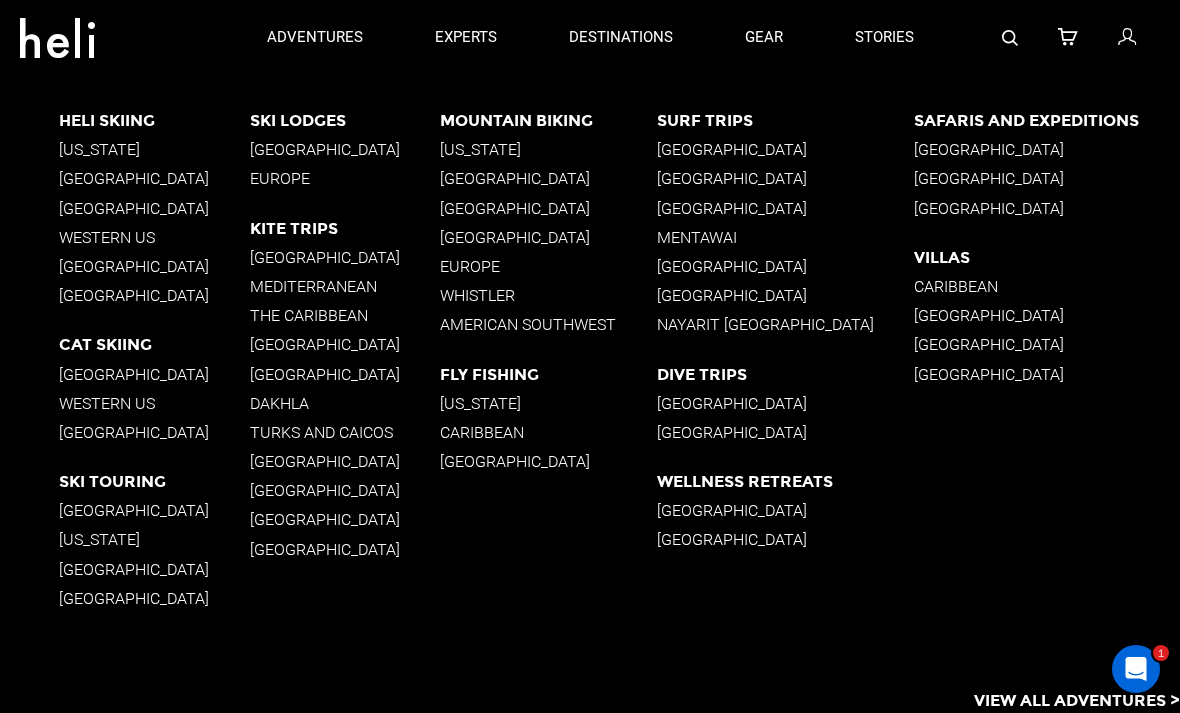 click on "[GEOGRAPHIC_DATA]" at bounding box center (548, 461) 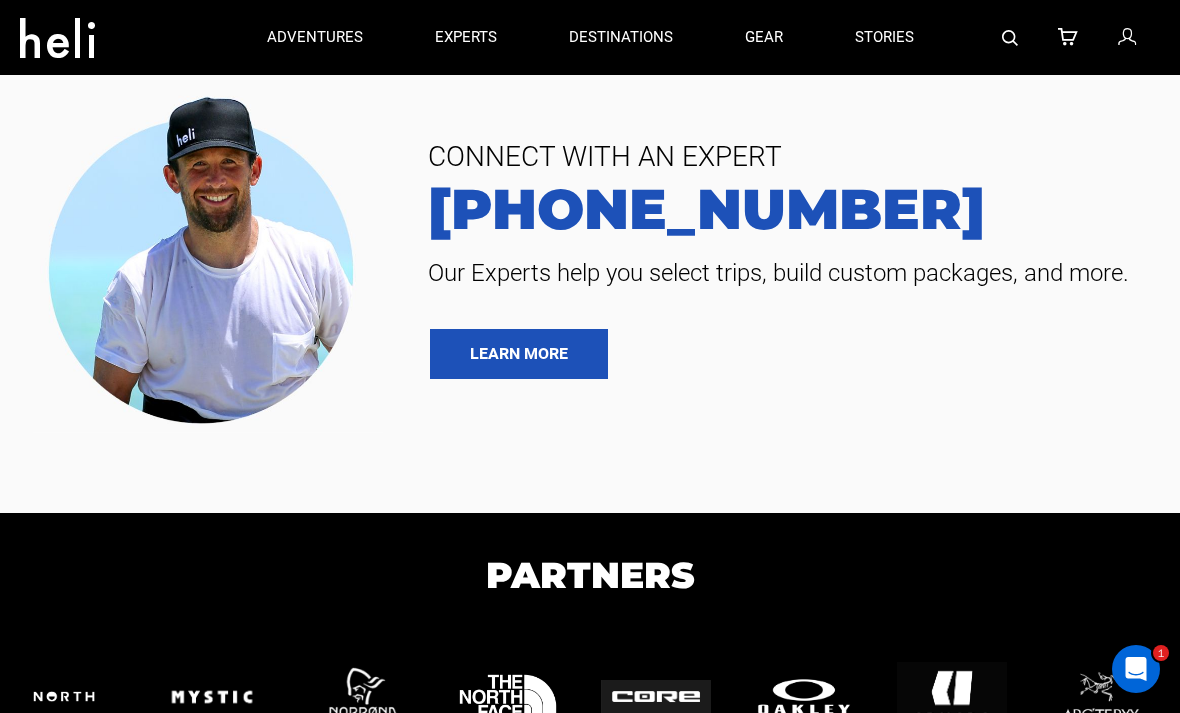 click on "CONNECT WITH AN EXPERT [PHONE_NUMBER] Our Experts help you select trips, build custom packages, and more. LEARN MORE" at bounding box center (590, 256) 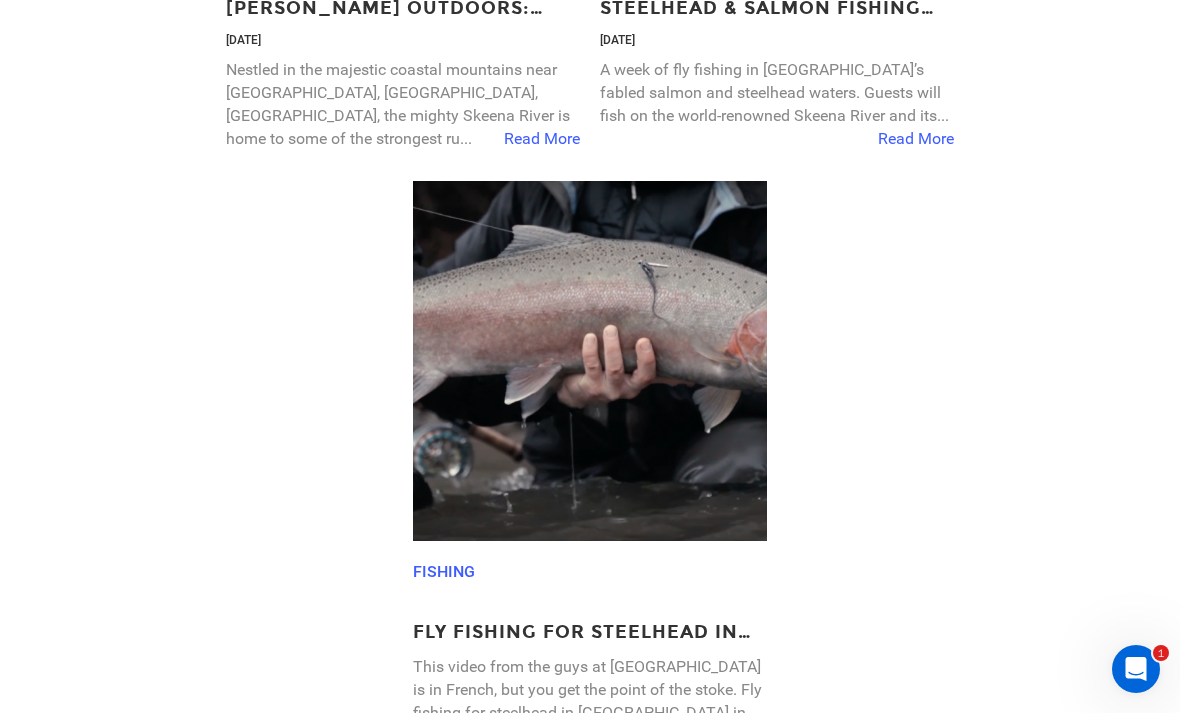 scroll, scrollTop: 3484, scrollLeft: 0, axis: vertical 